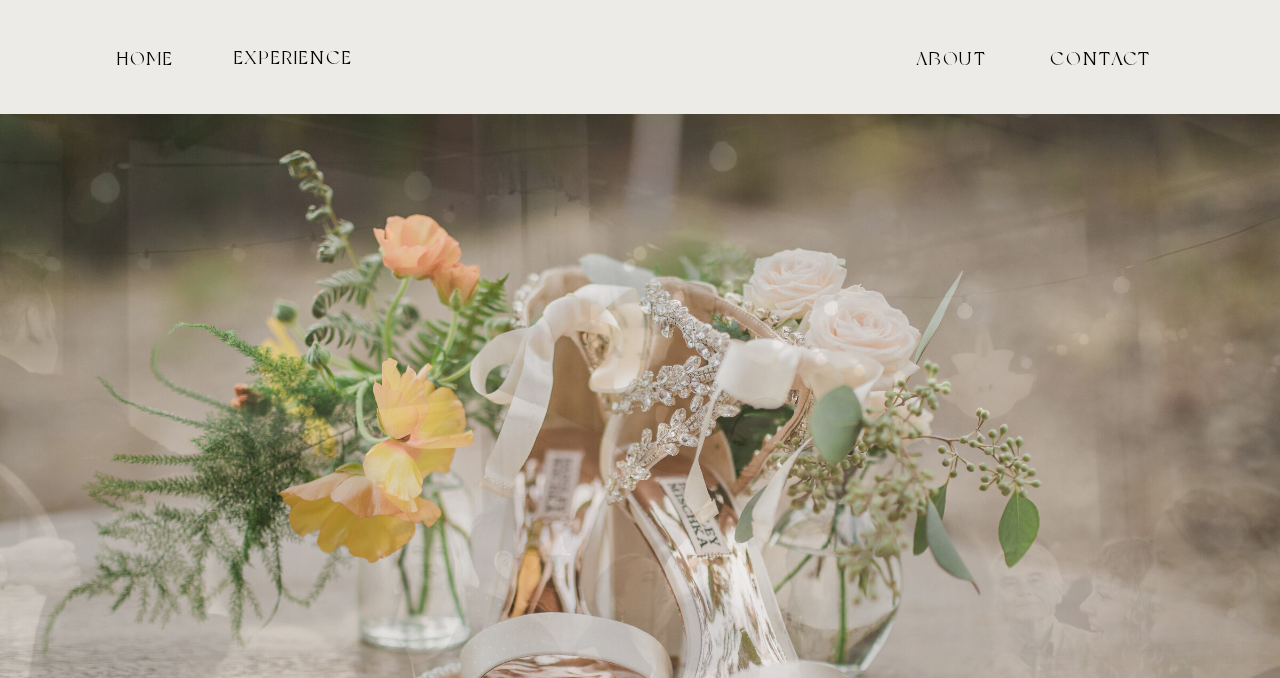 scroll, scrollTop: 2285, scrollLeft: 0, axis: vertical 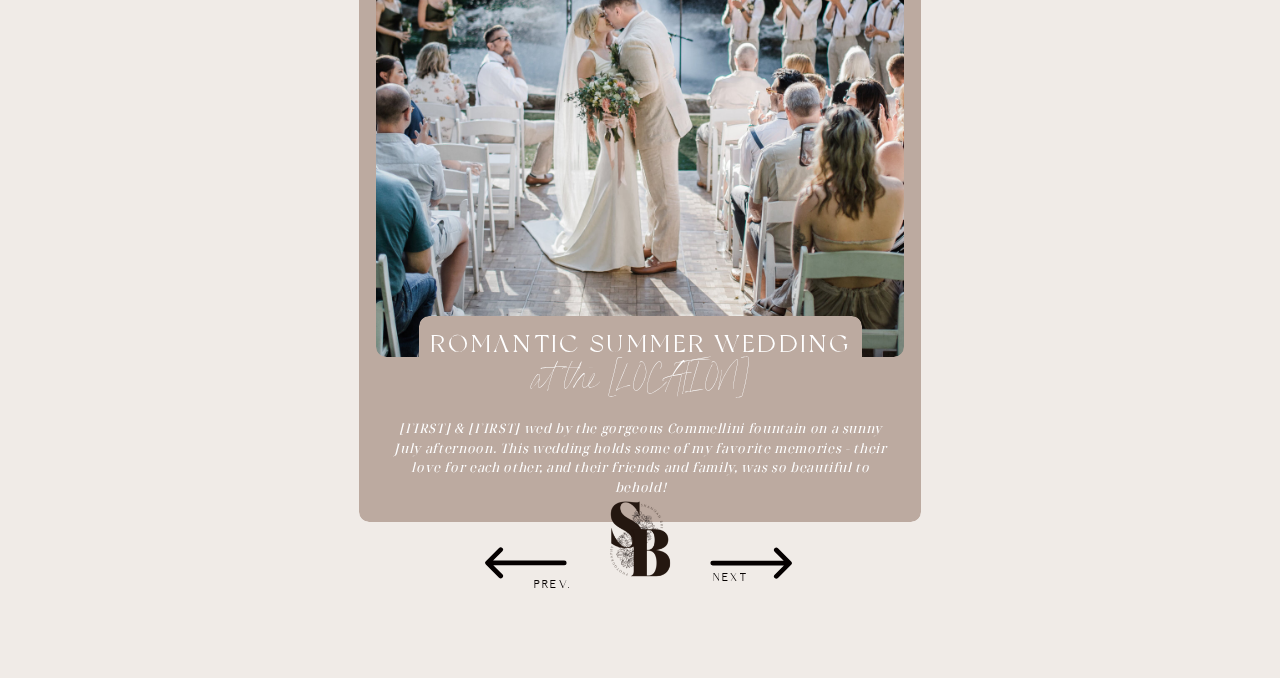 click at bounding box center [640, 23] 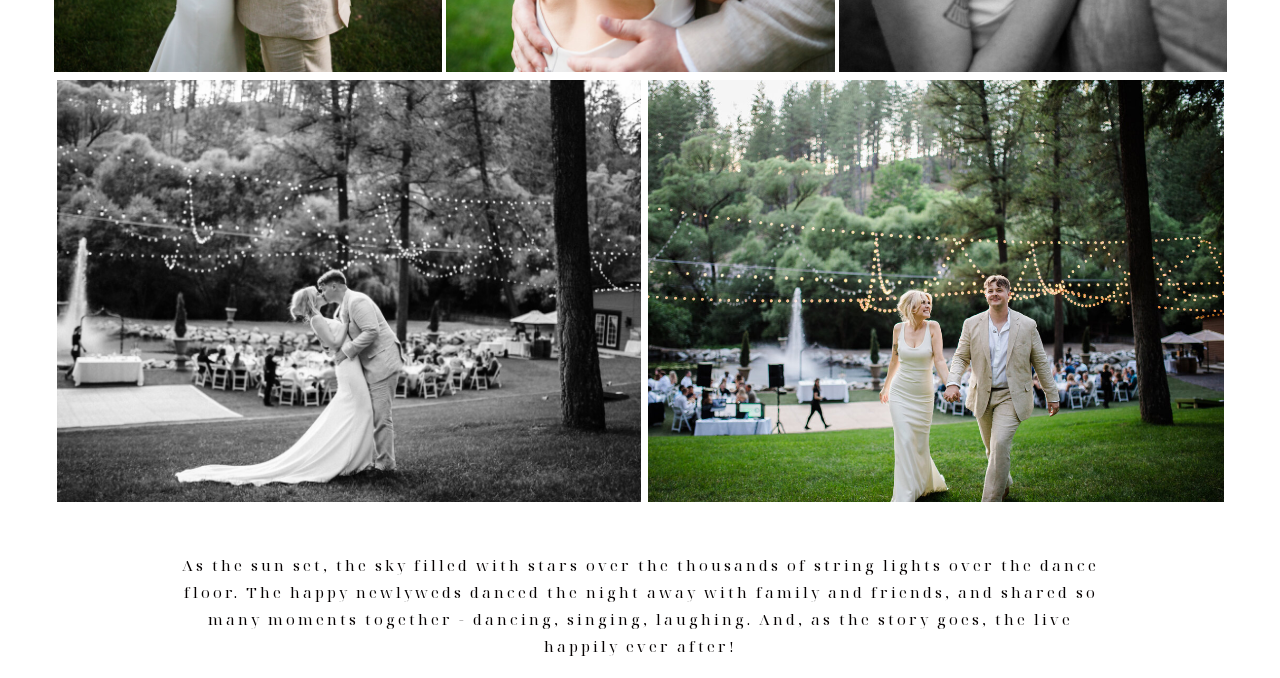 scroll, scrollTop: 7566, scrollLeft: 0, axis: vertical 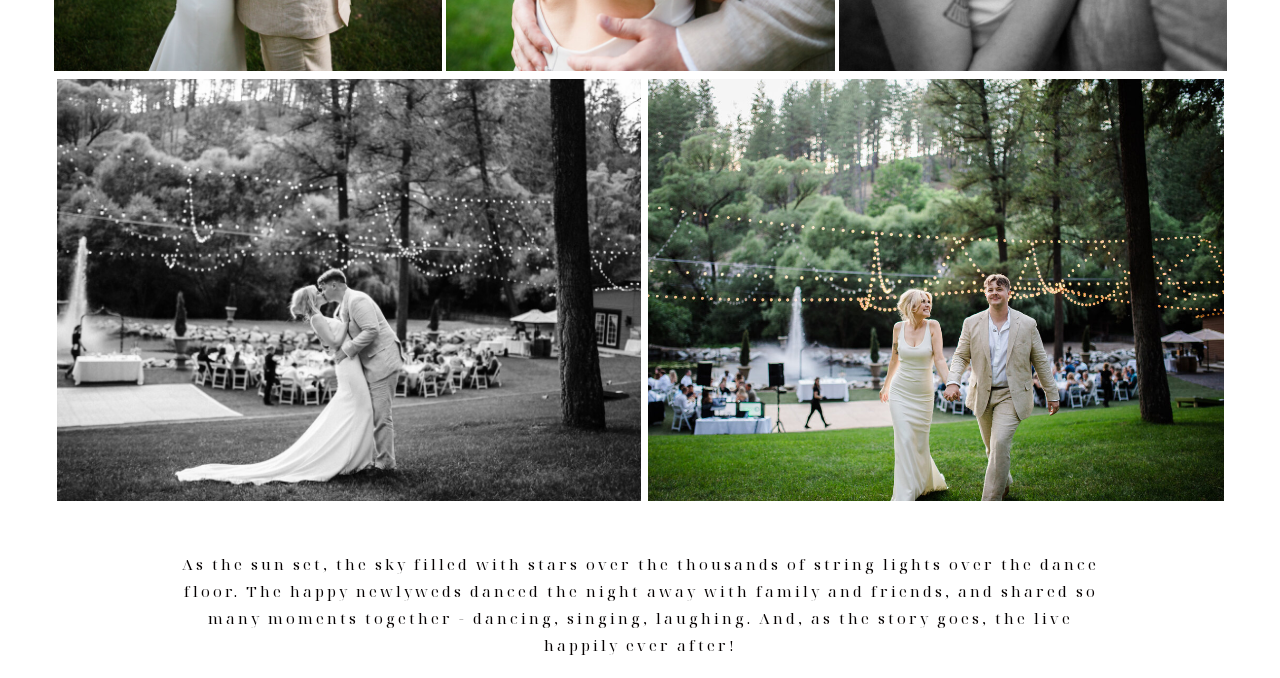 click at bounding box center (936, 290) 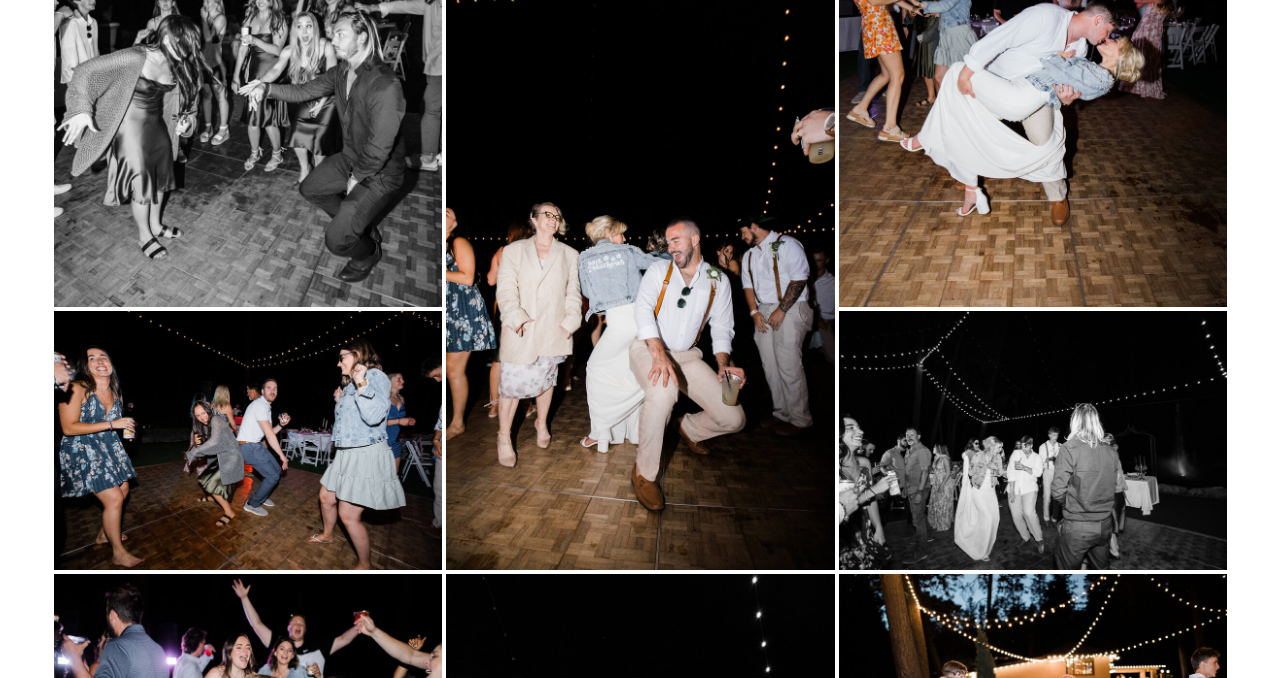 scroll, scrollTop: 8528, scrollLeft: 0, axis: vertical 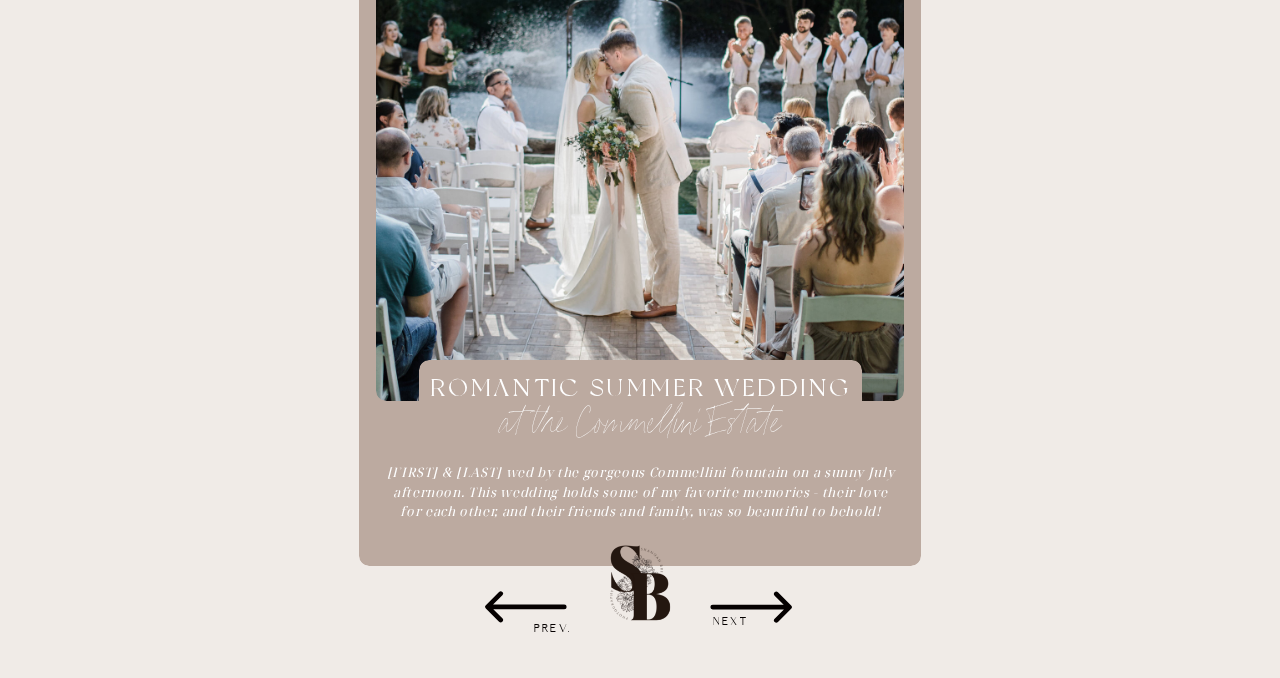 click 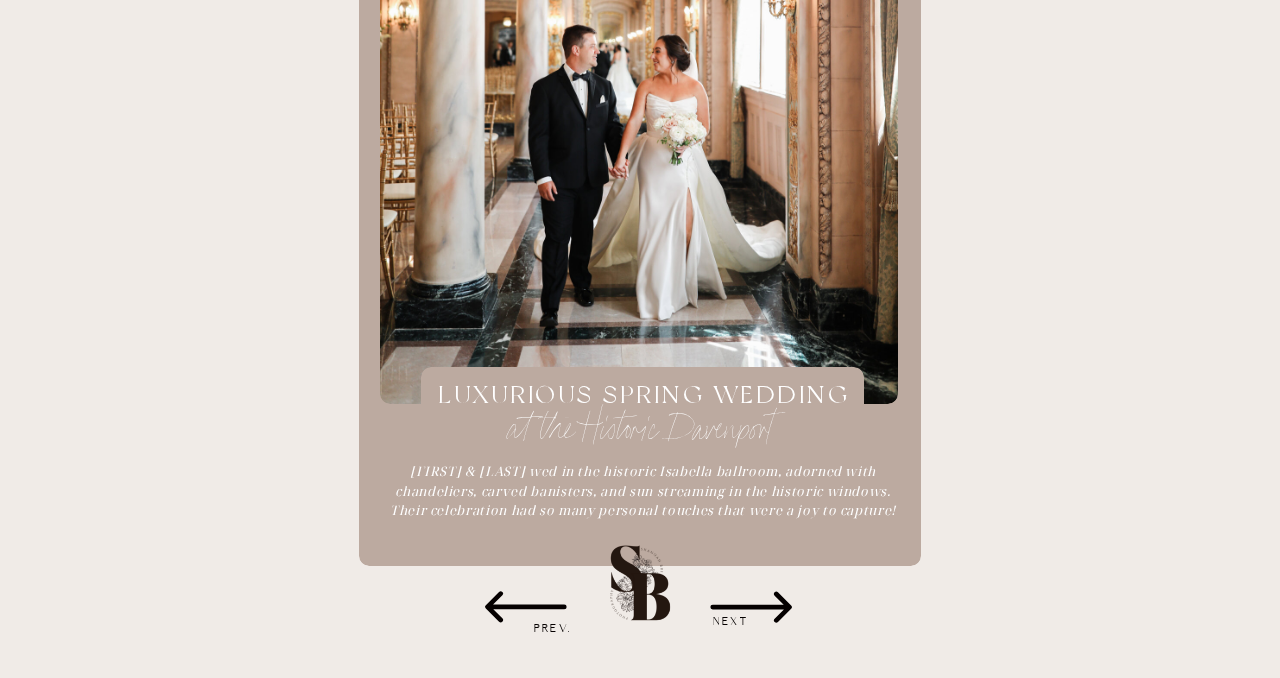 click on "at the Historic Davenport" at bounding box center (640, 429) 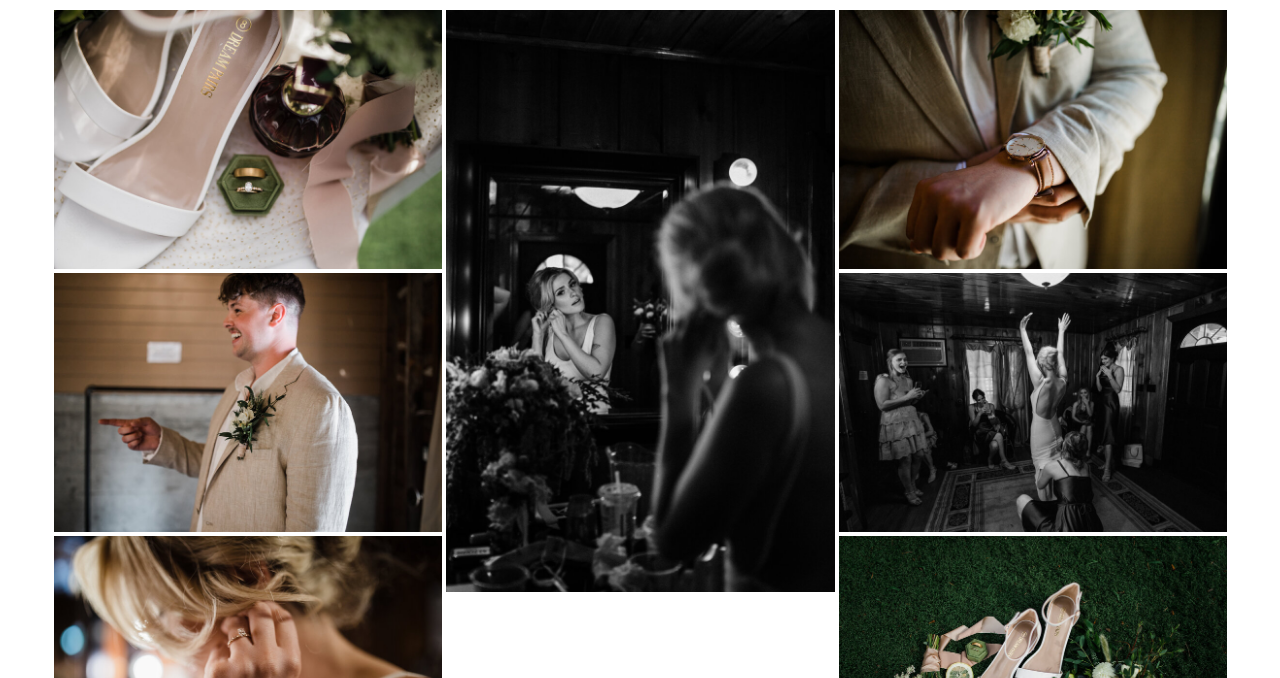 scroll, scrollTop: 992, scrollLeft: 0, axis: vertical 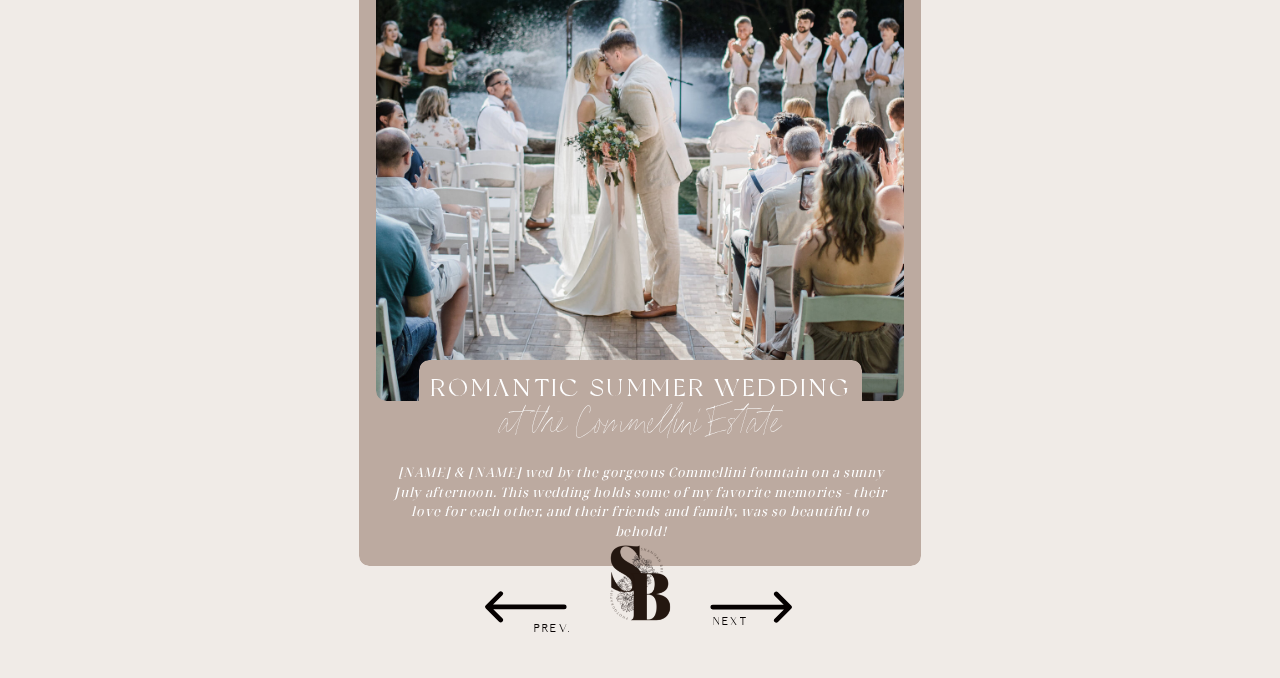 click on "NEXT" at bounding box center [731, 622] 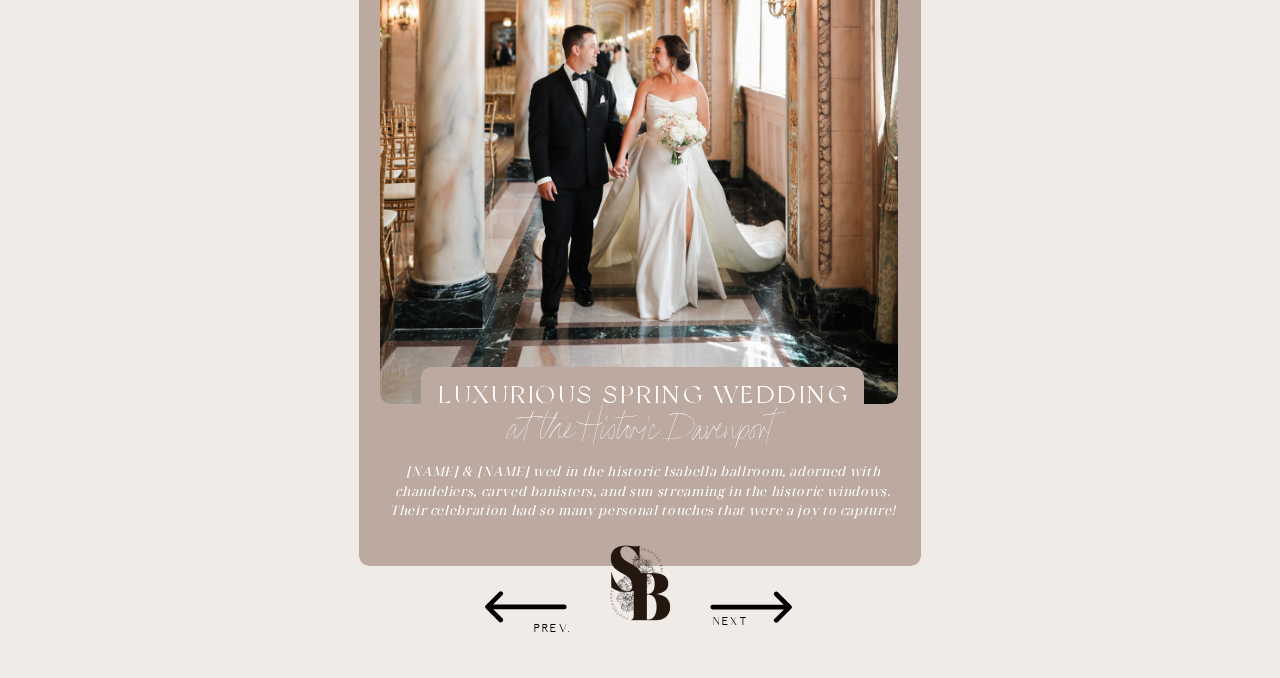 click 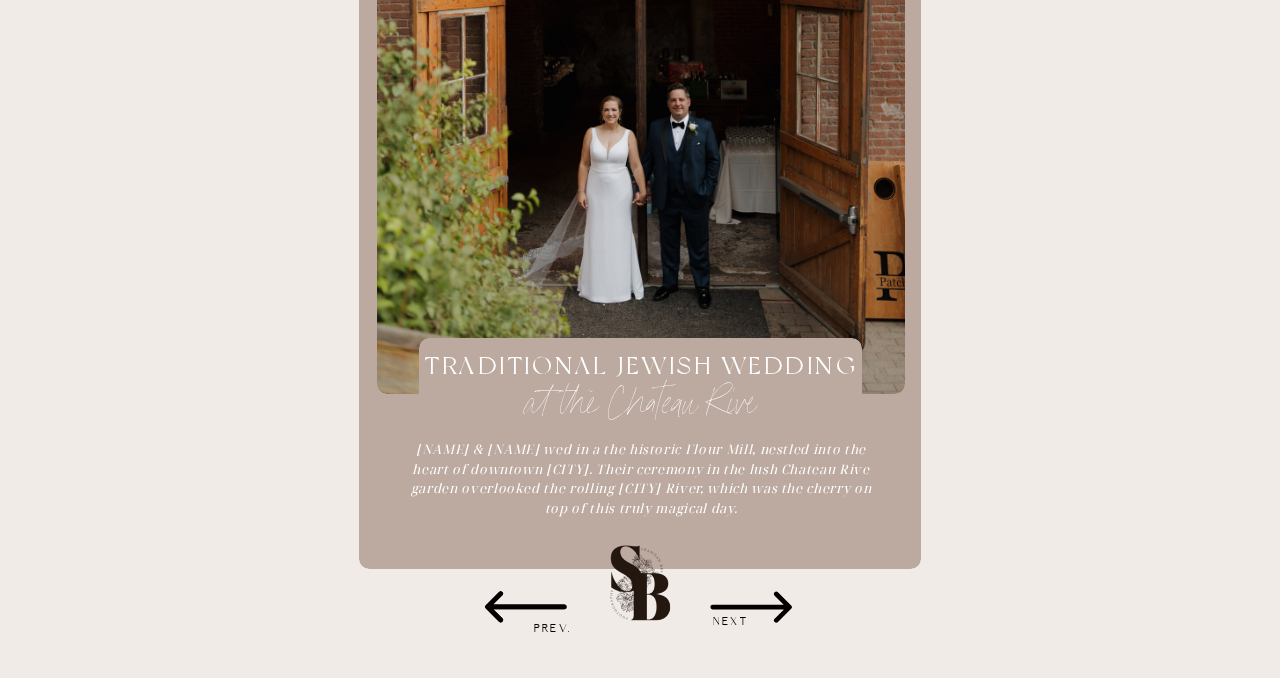 click on "TRADITIONAL JEWISH WEDDING" at bounding box center (640, 368) 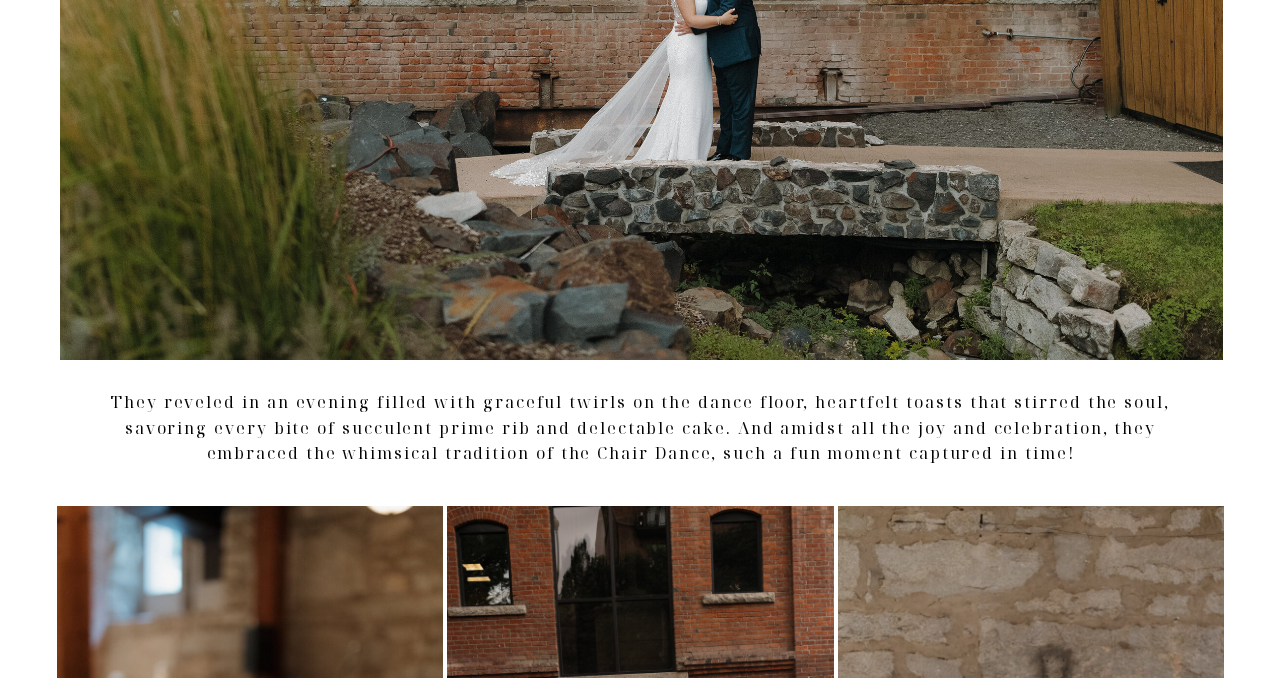 scroll, scrollTop: 11111, scrollLeft: 0, axis: vertical 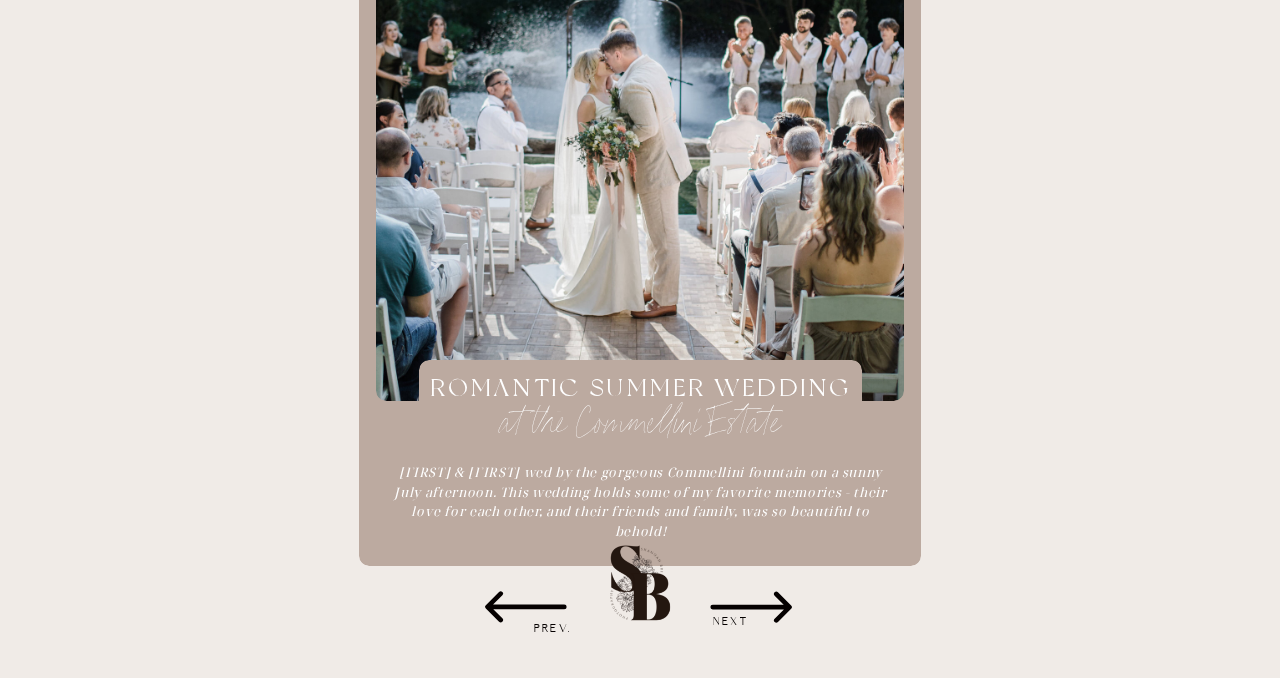 click on "NEXT" at bounding box center (731, 622) 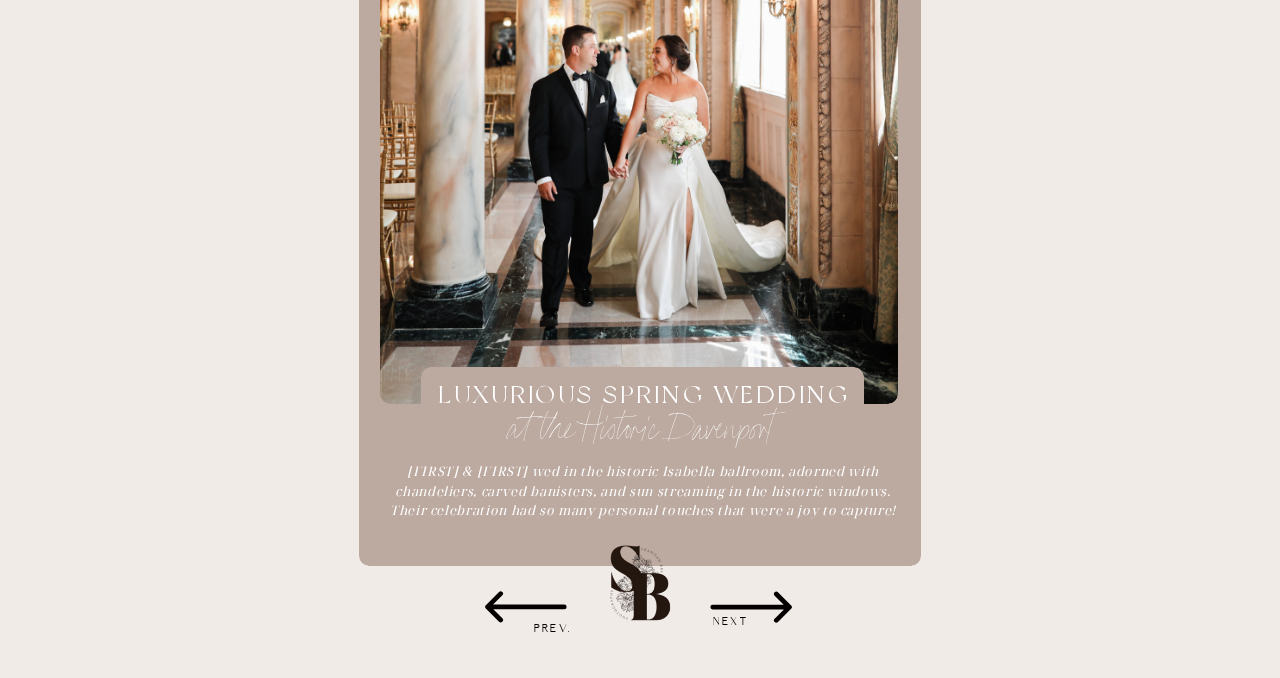 click 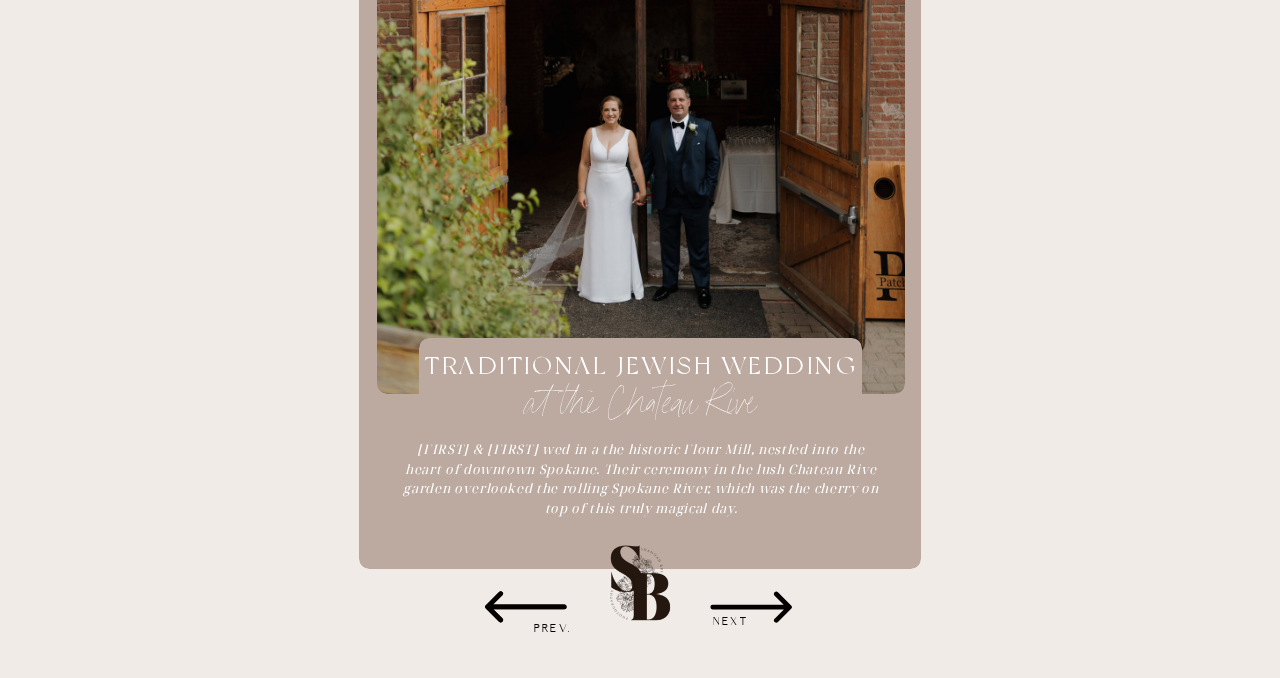 click 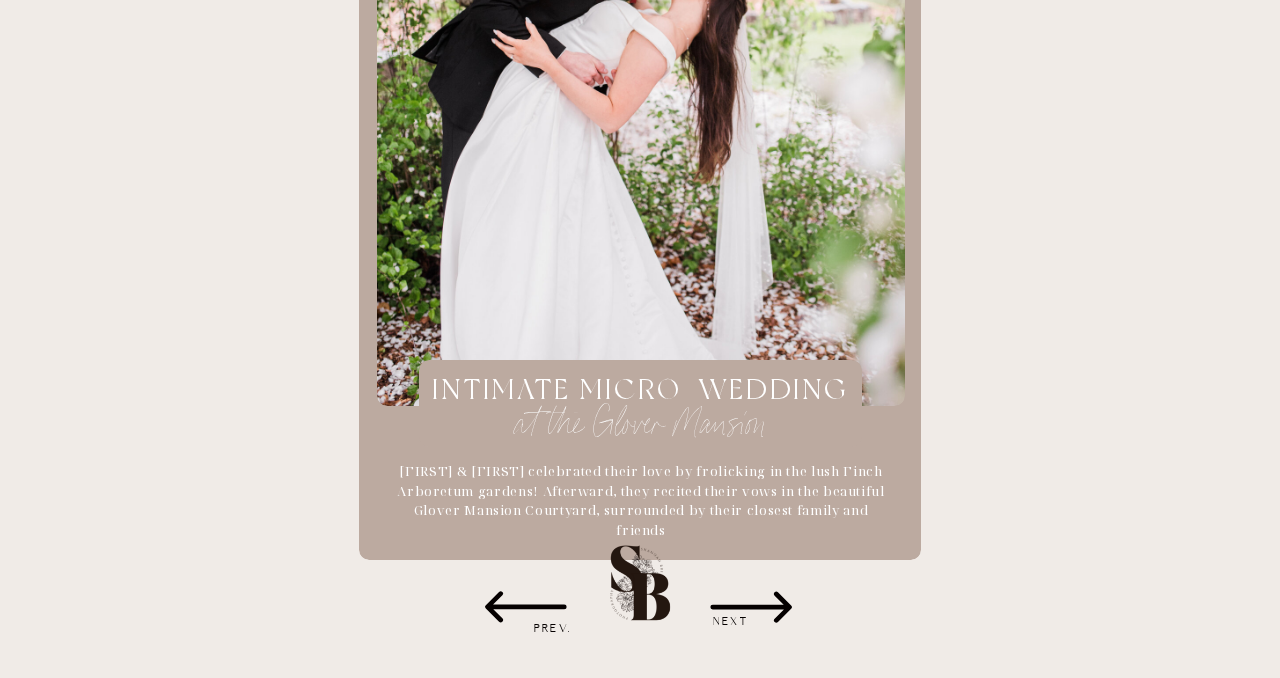 click on "at the Glover Mansion" at bounding box center [640, 423] 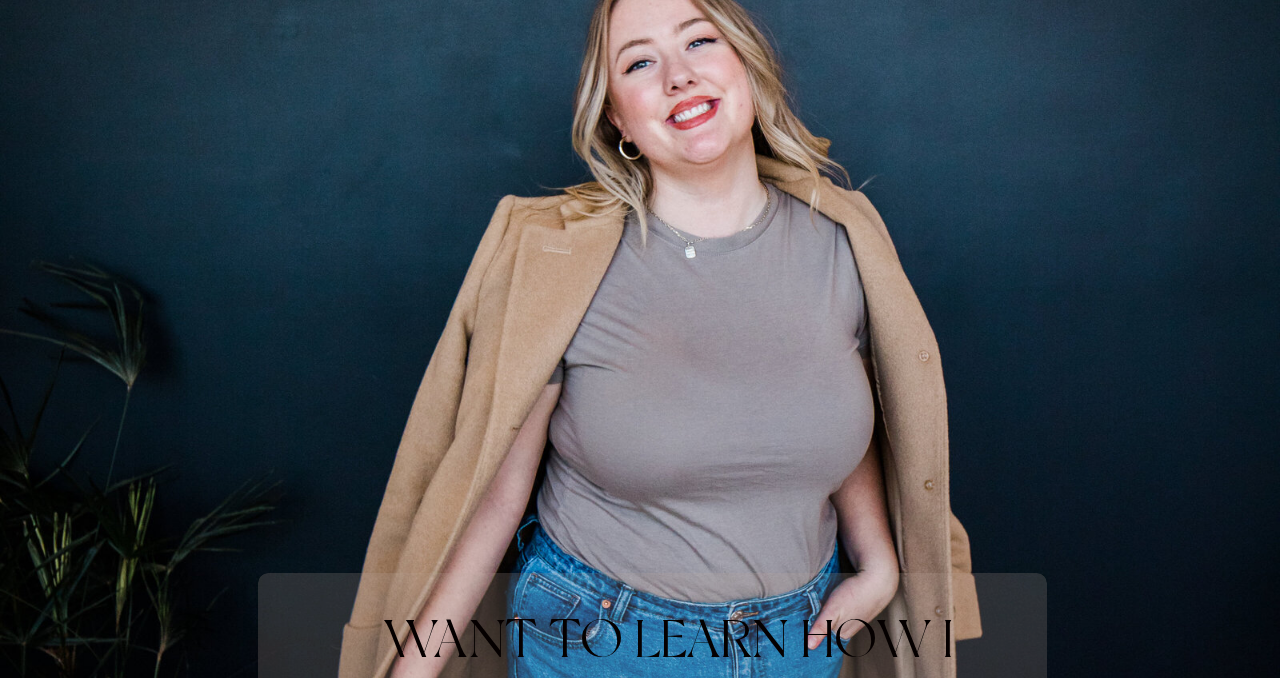 scroll, scrollTop: 10457, scrollLeft: 0, axis: vertical 